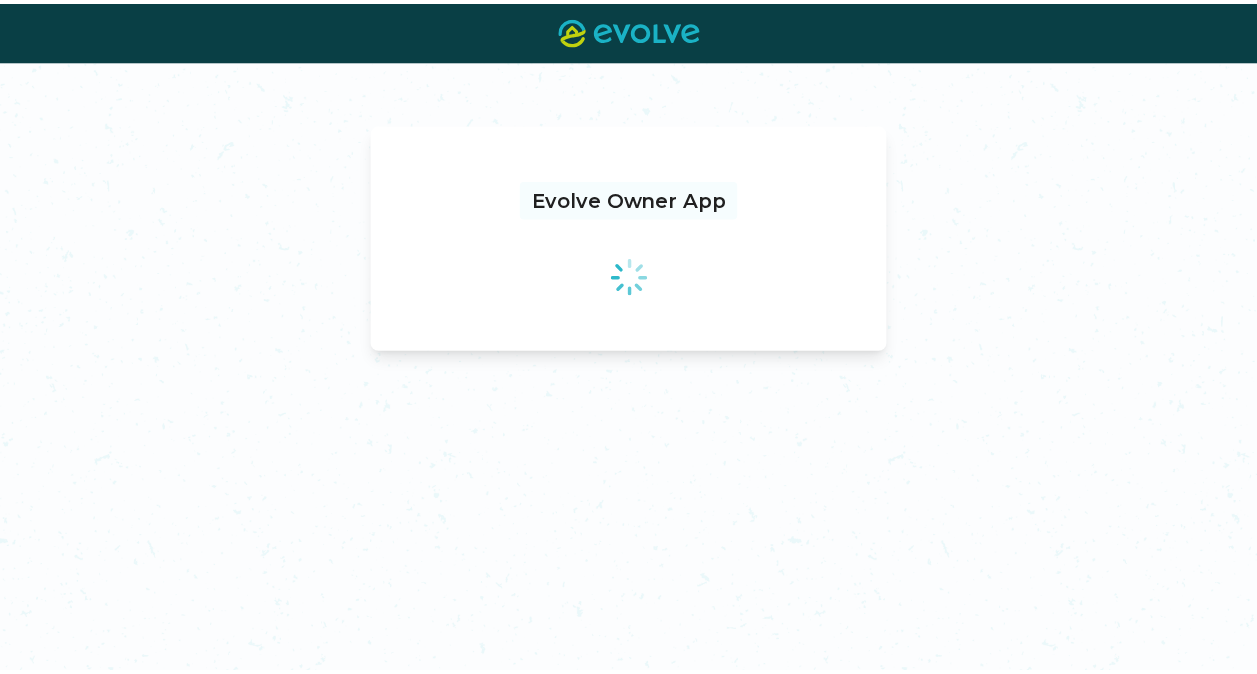 scroll, scrollTop: 0, scrollLeft: 0, axis: both 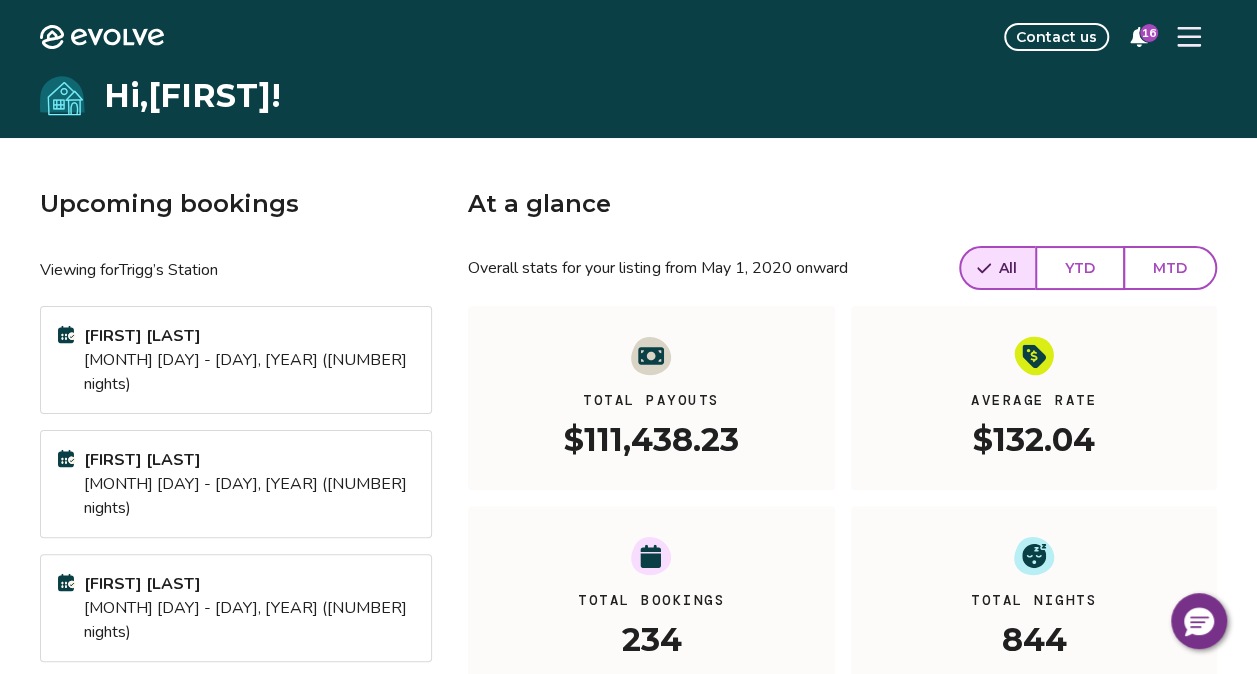 click 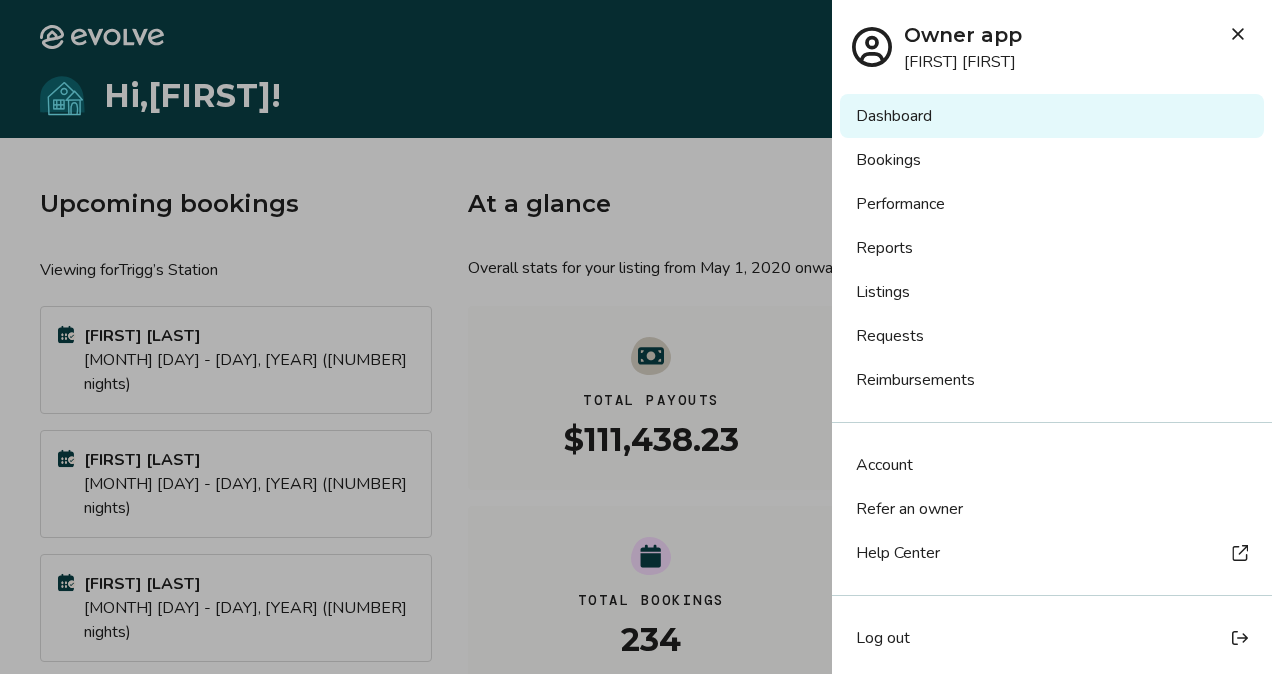 click on "Performance" at bounding box center [1052, 204] 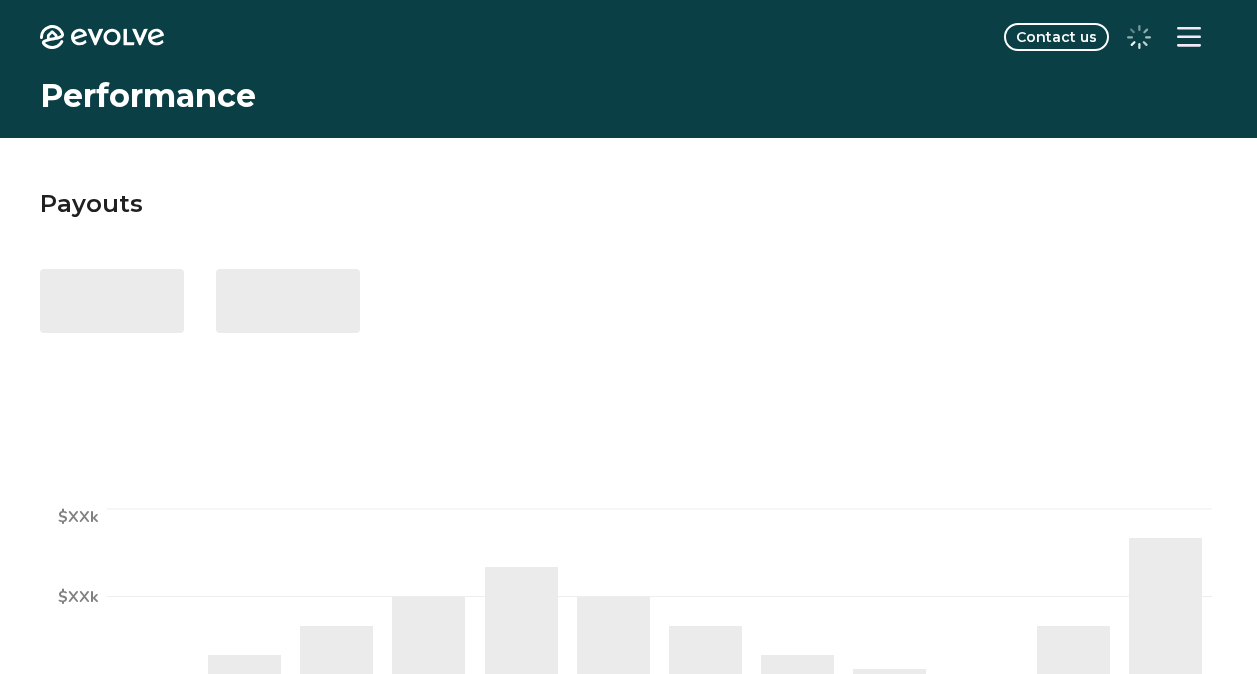 scroll, scrollTop: 0, scrollLeft: 0, axis: both 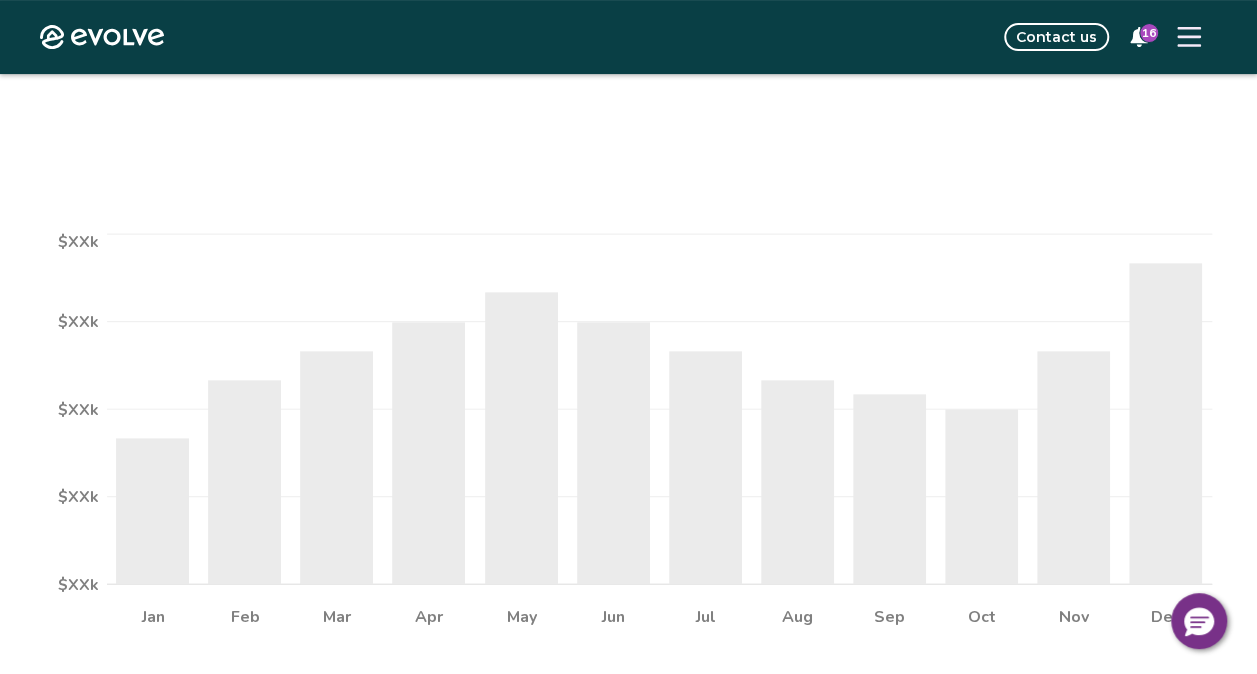 select on "****" 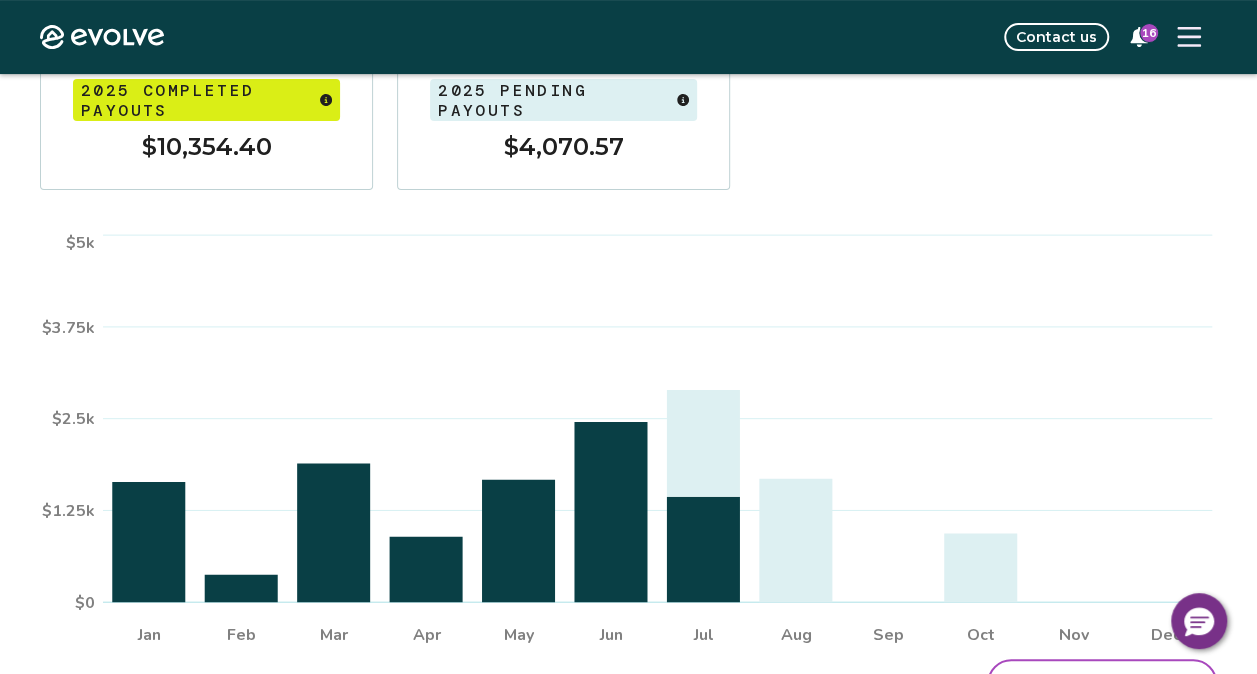 scroll, scrollTop: 0, scrollLeft: 0, axis: both 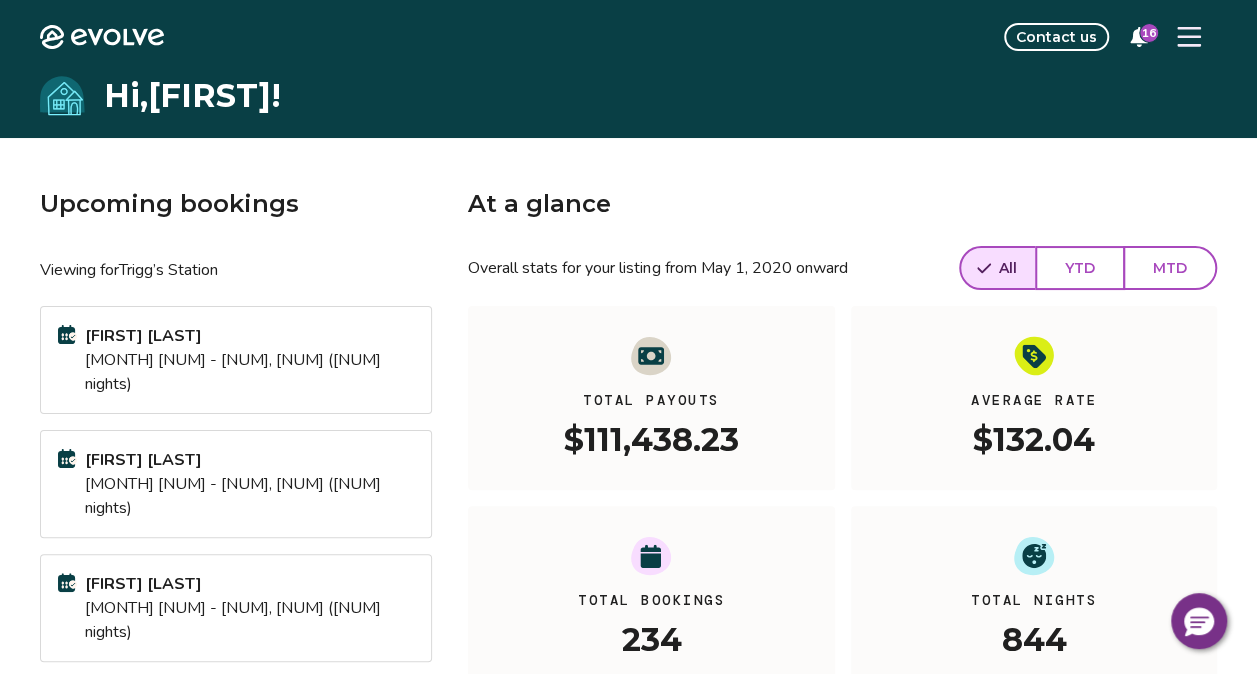 click 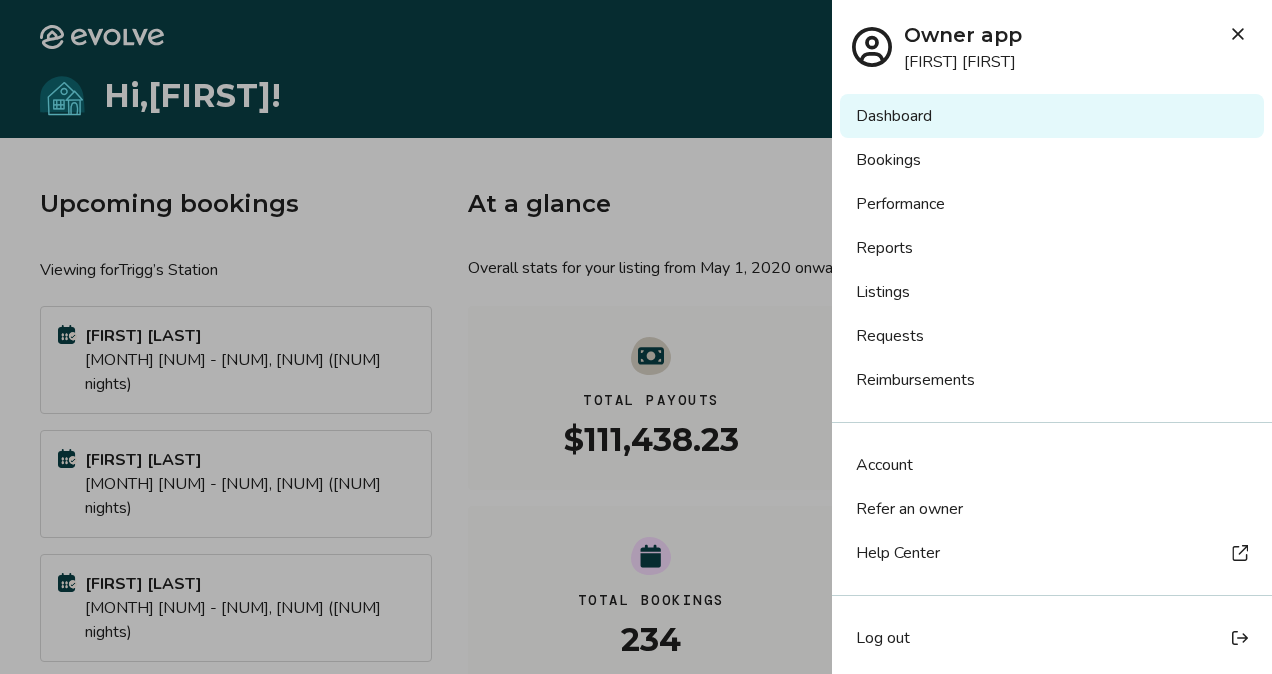 click on "Reimbursements" at bounding box center [1052, 380] 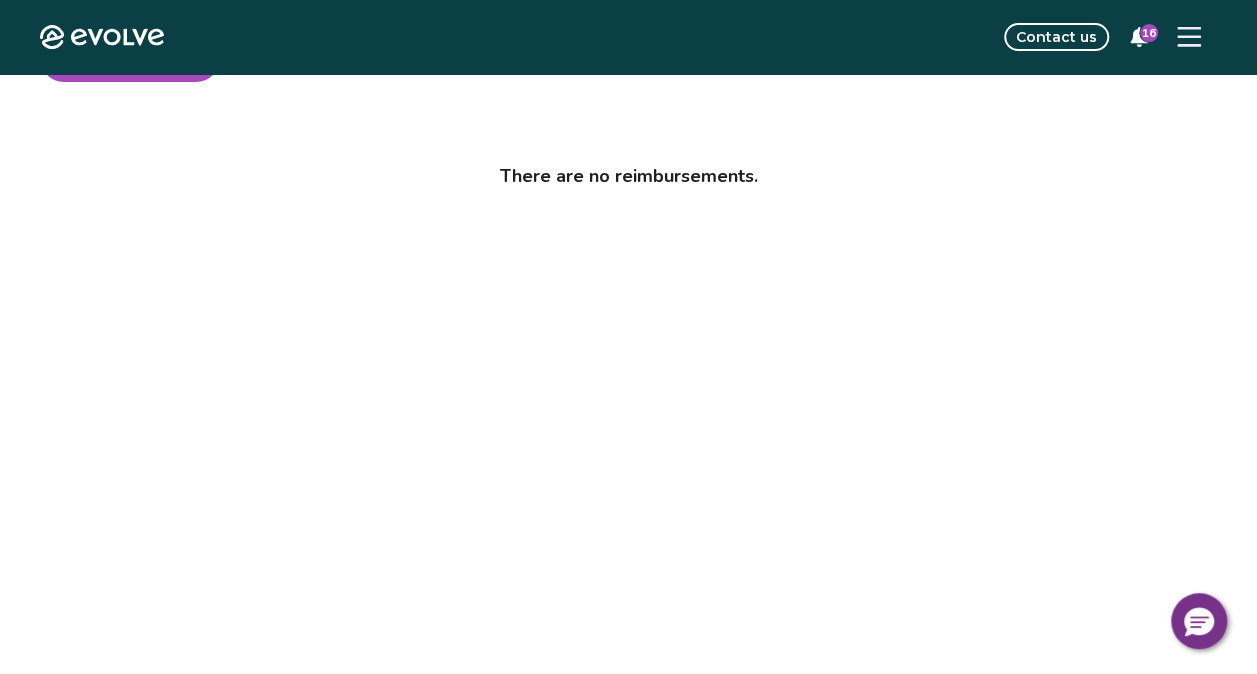 scroll, scrollTop: 0, scrollLeft: 0, axis: both 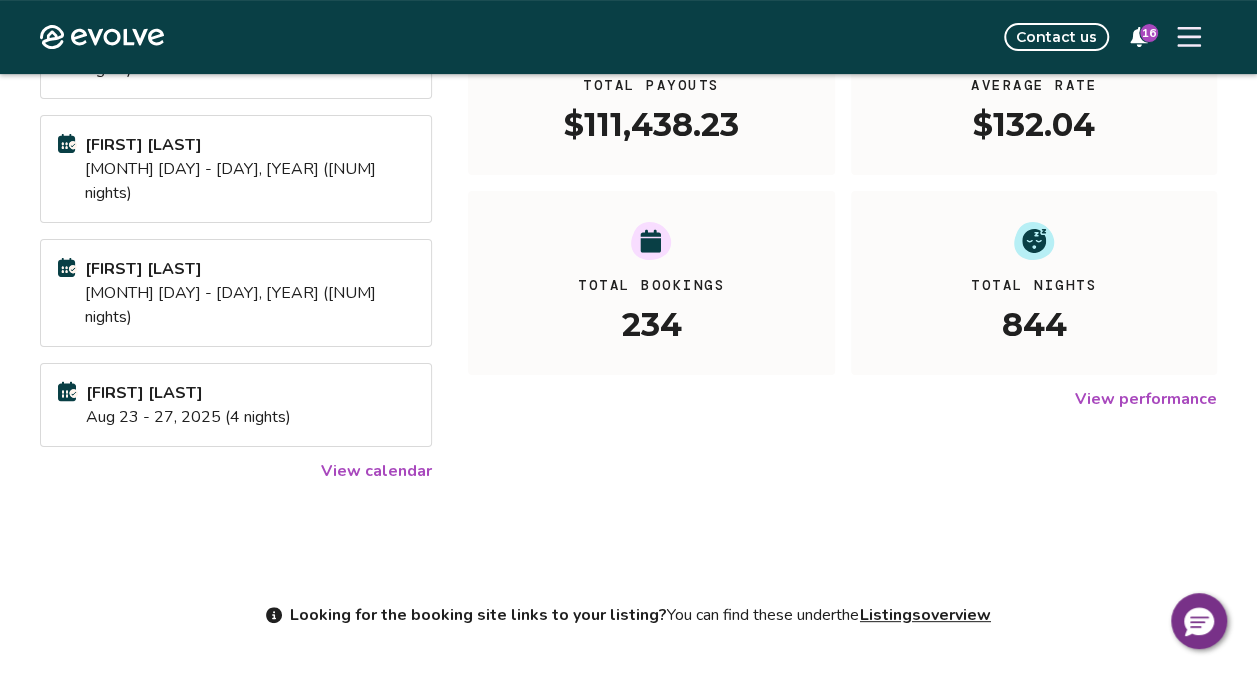 click on "View calendar" at bounding box center (376, 471) 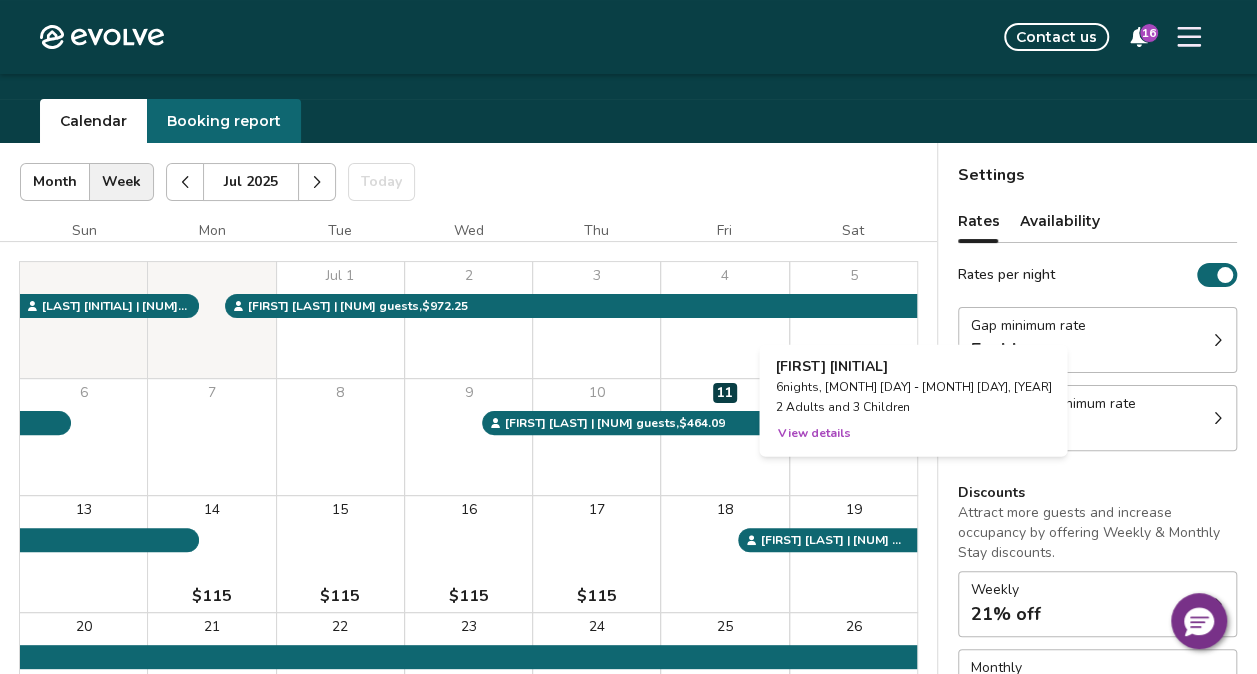 scroll, scrollTop: 38, scrollLeft: 0, axis: vertical 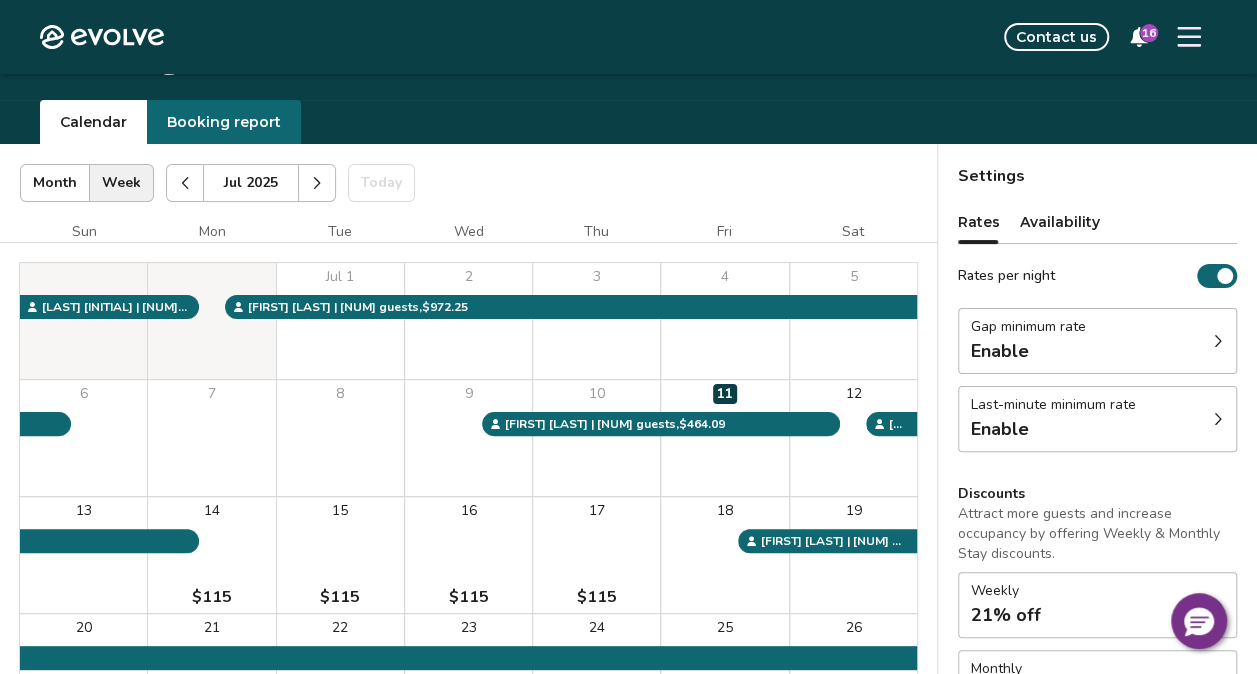 click 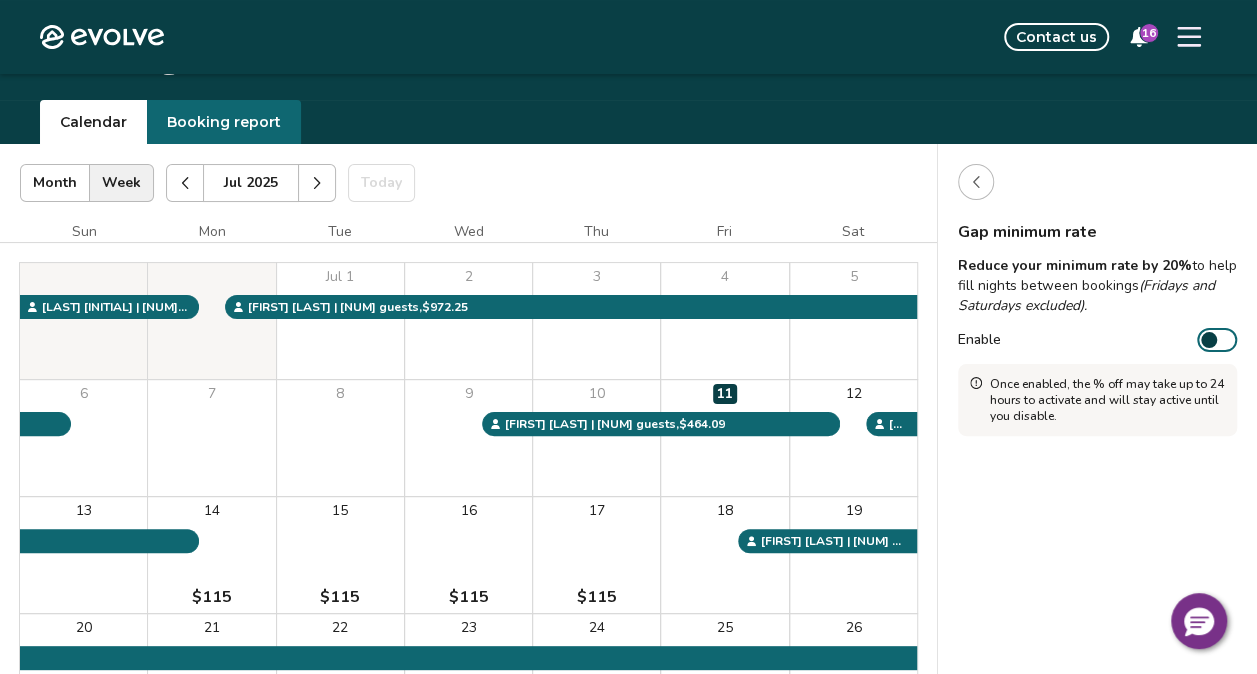 click at bounding box center [1209, 340] 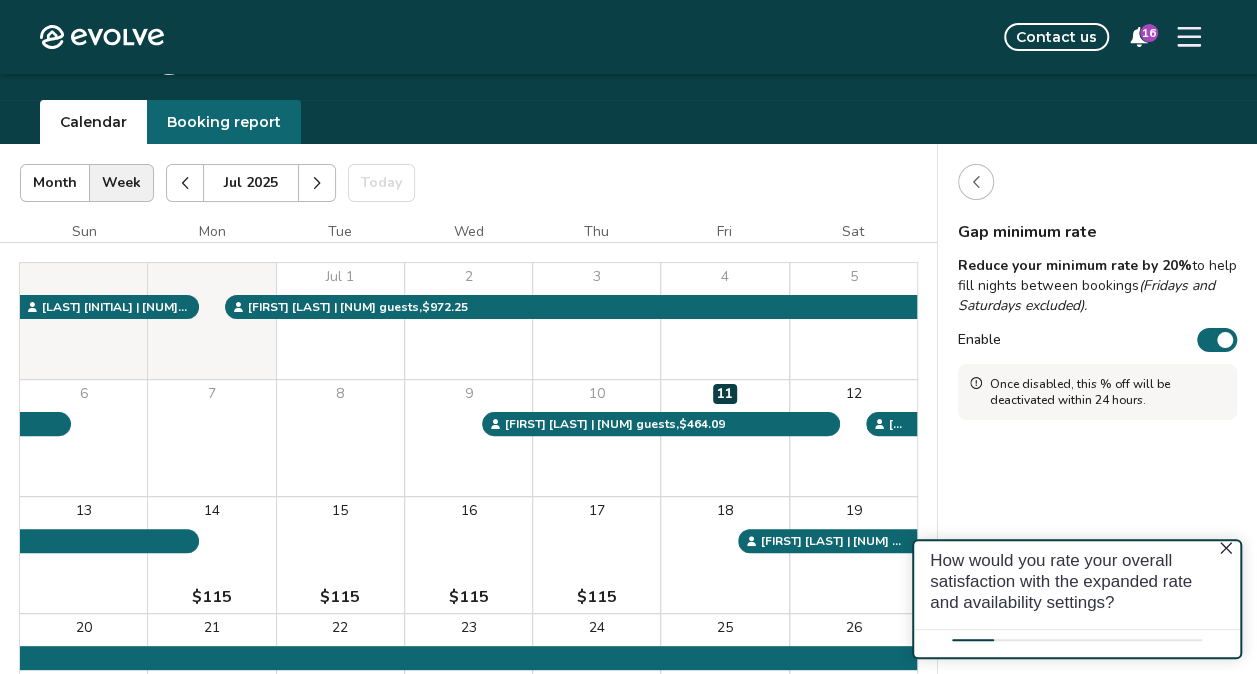 scroll, scrollTop: 0, scrollLeft: 0, axis: both 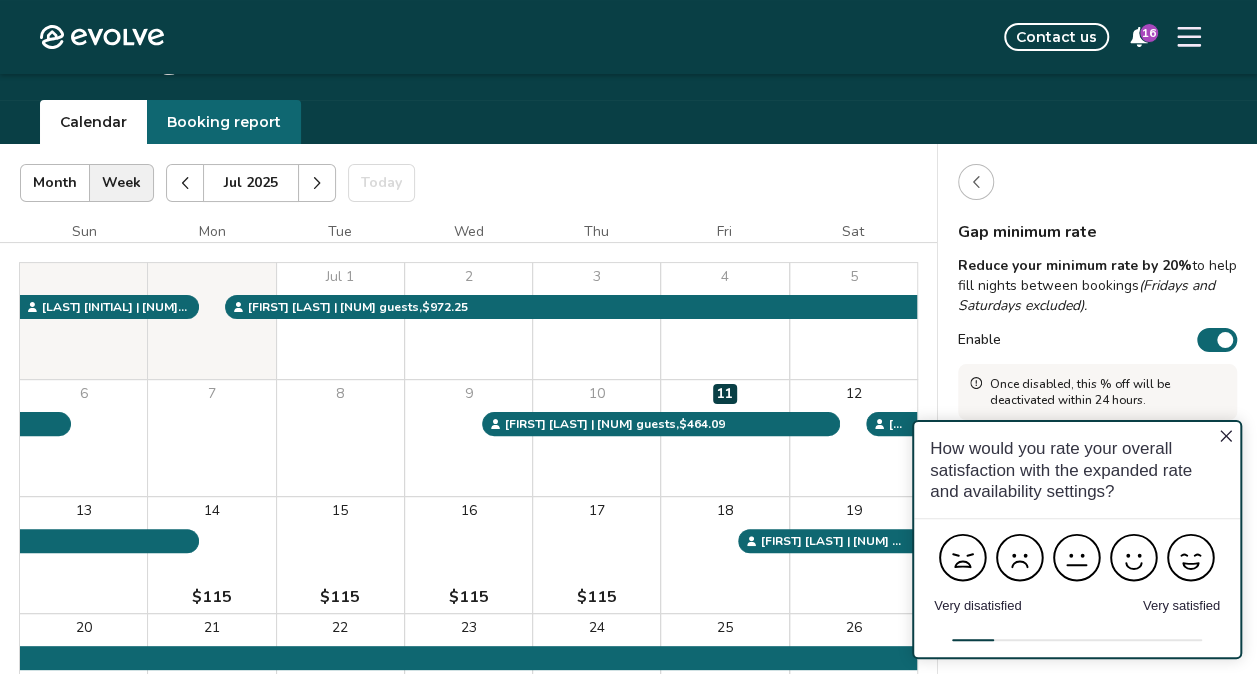 click at bounding box center (1225, 340) 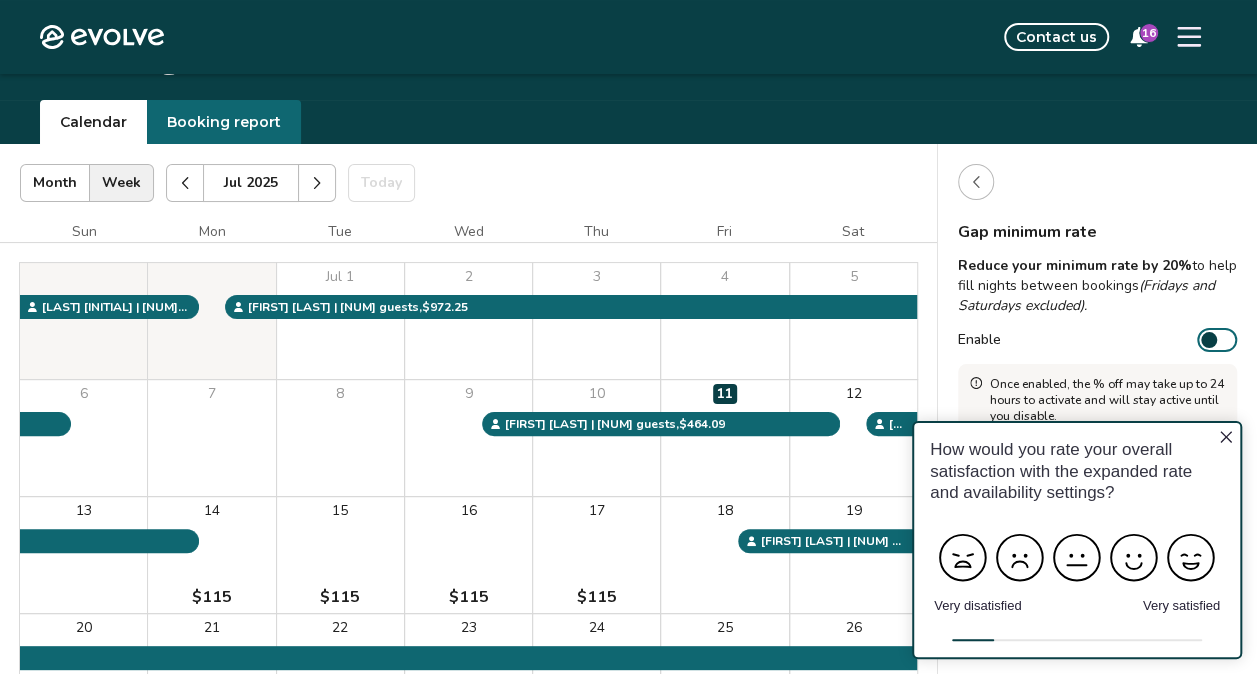 click 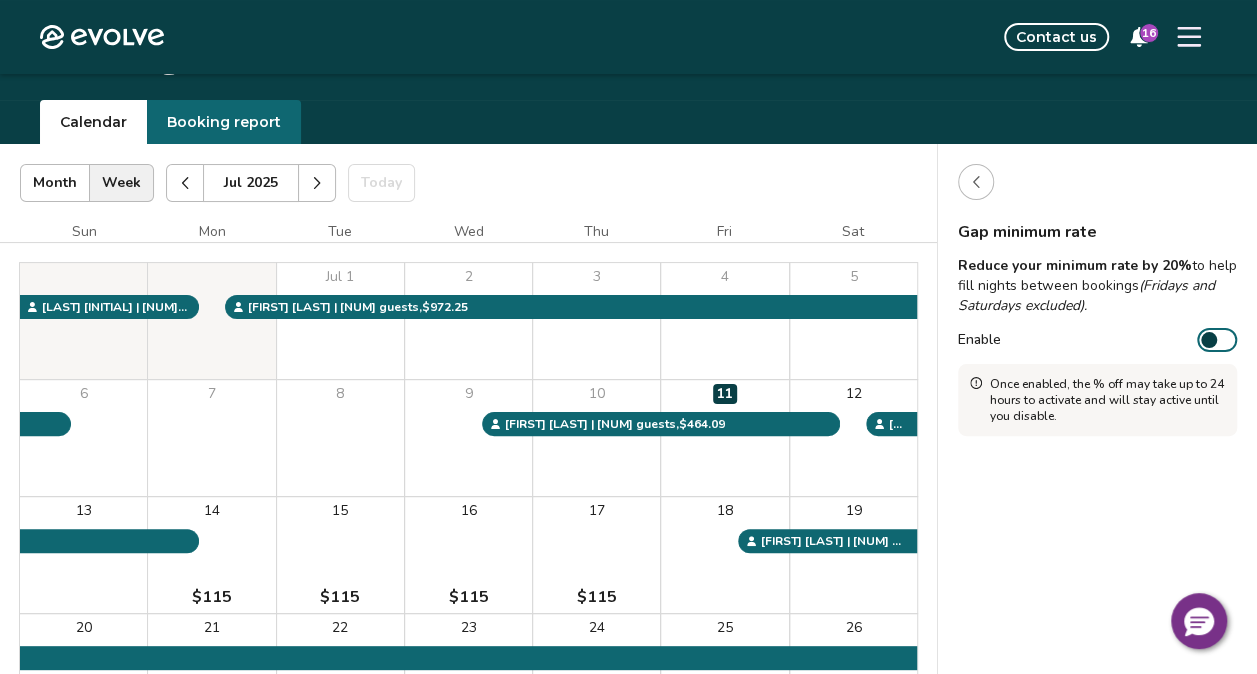 click at bounding box center [976, 182] 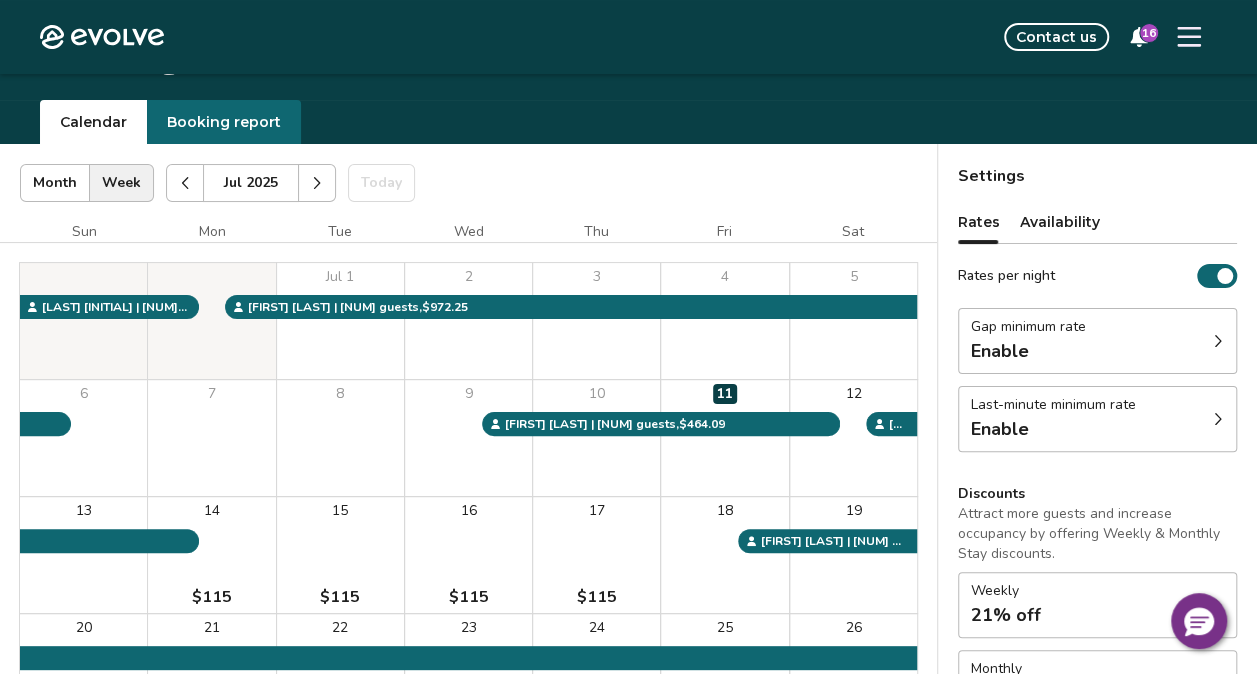 click on "Availability" at bounding box center [1060, 222] 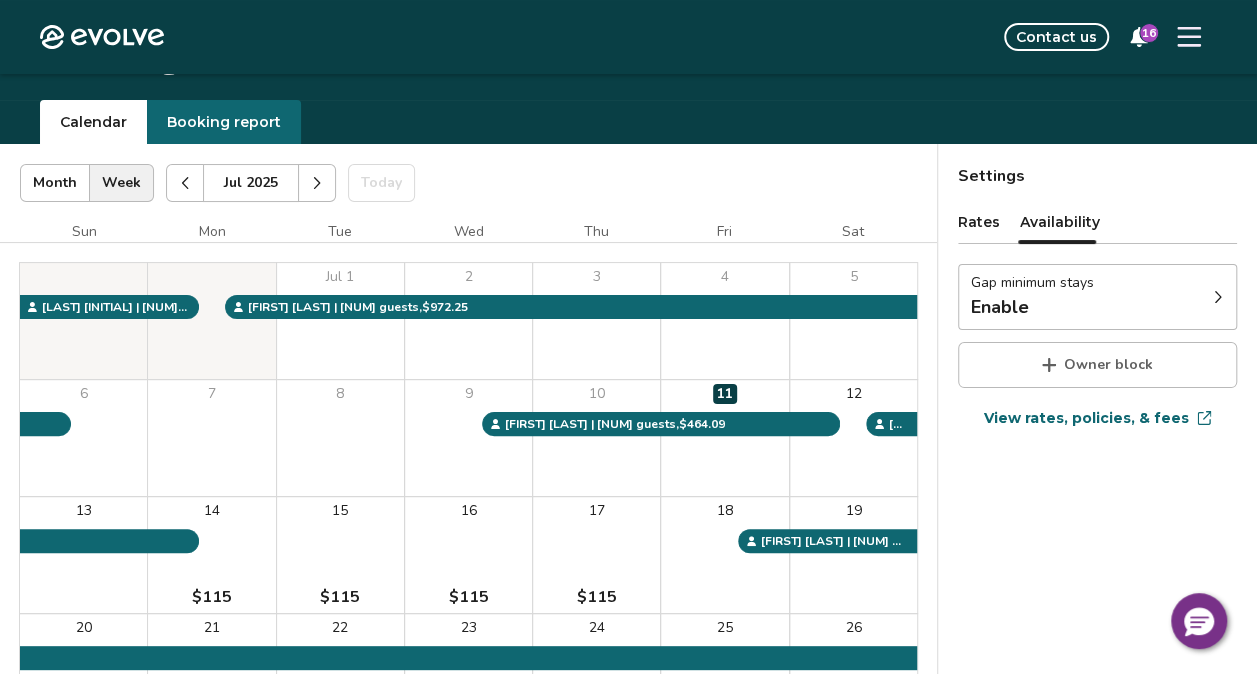 click on "Rates" at bounding box center (979, 222) 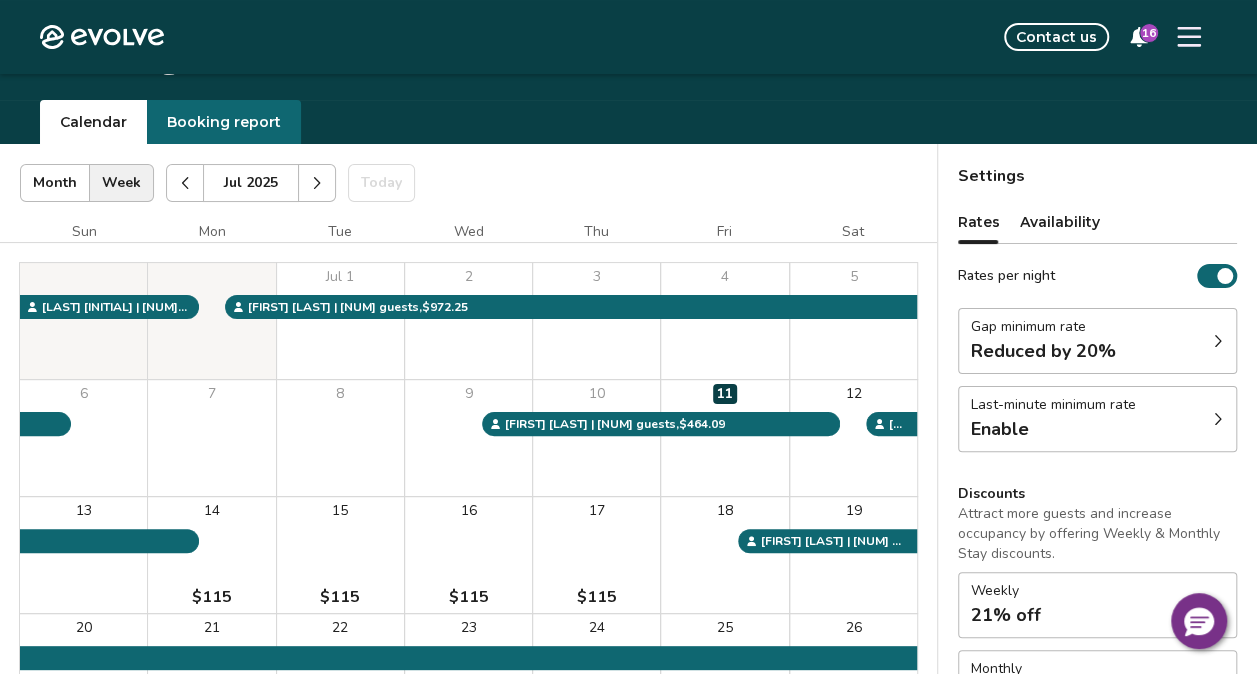 click 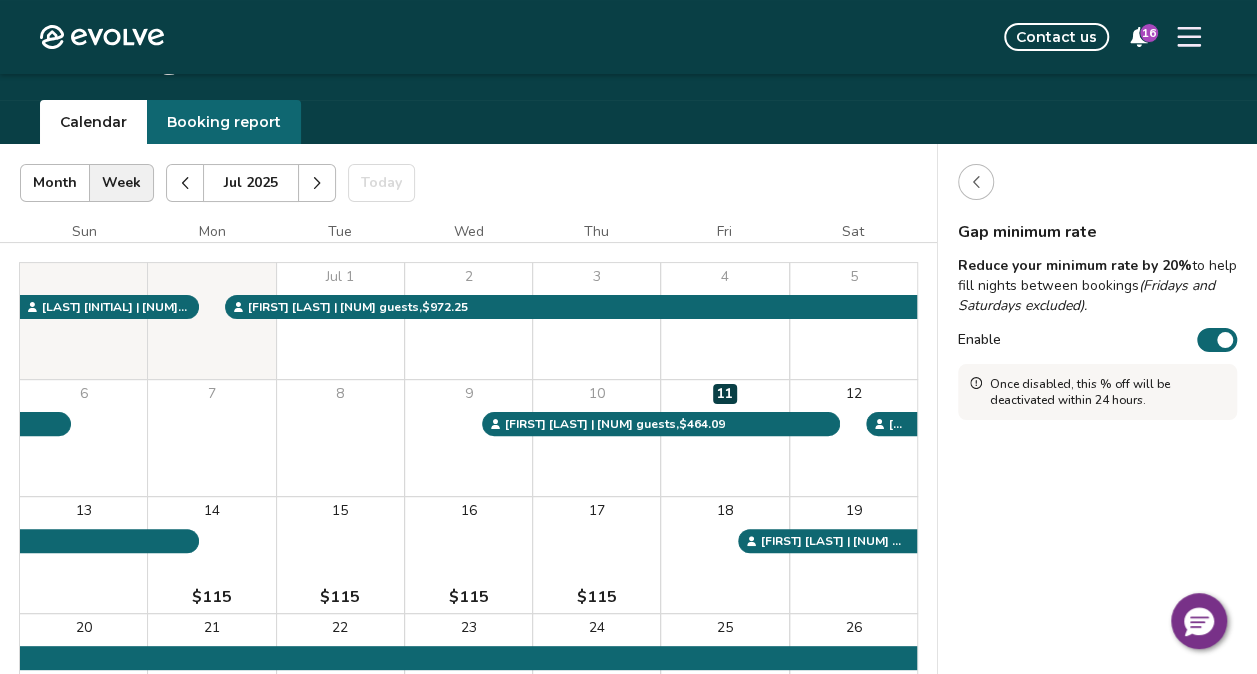 click on "Contact us [NUM]" at bounding box center [702, 37] 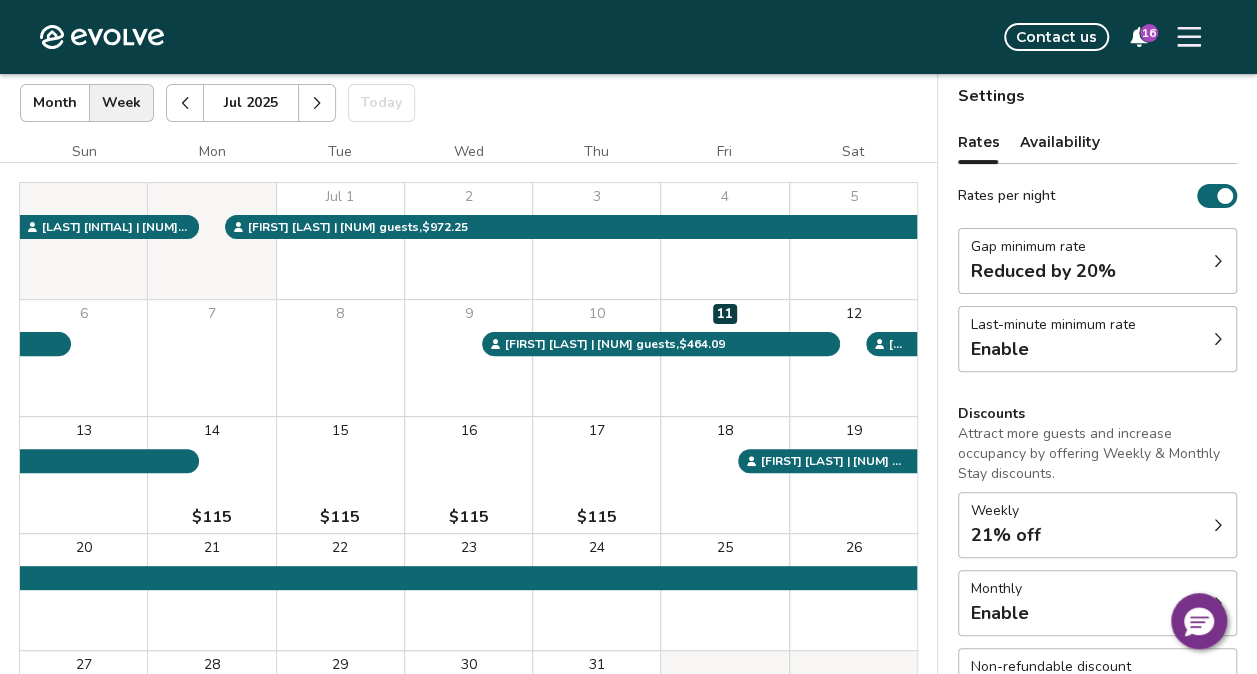 scroll, scrollTop: 158, scrollLeft: 0, axis: vertical 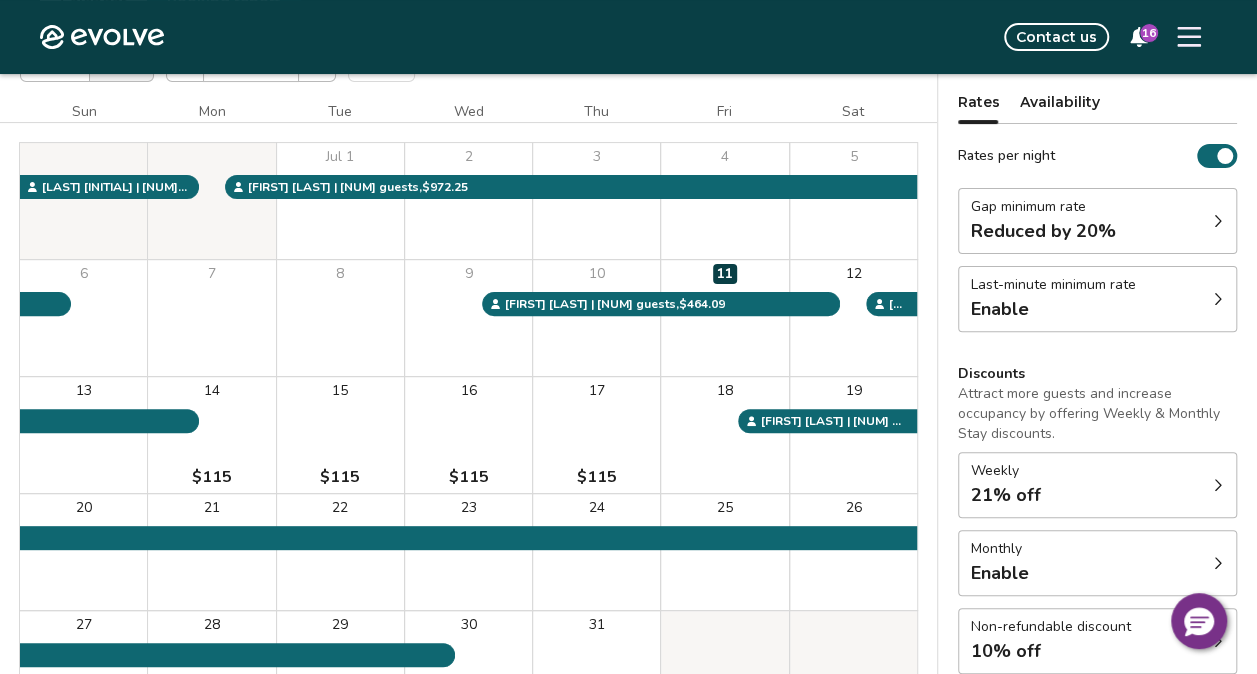 click 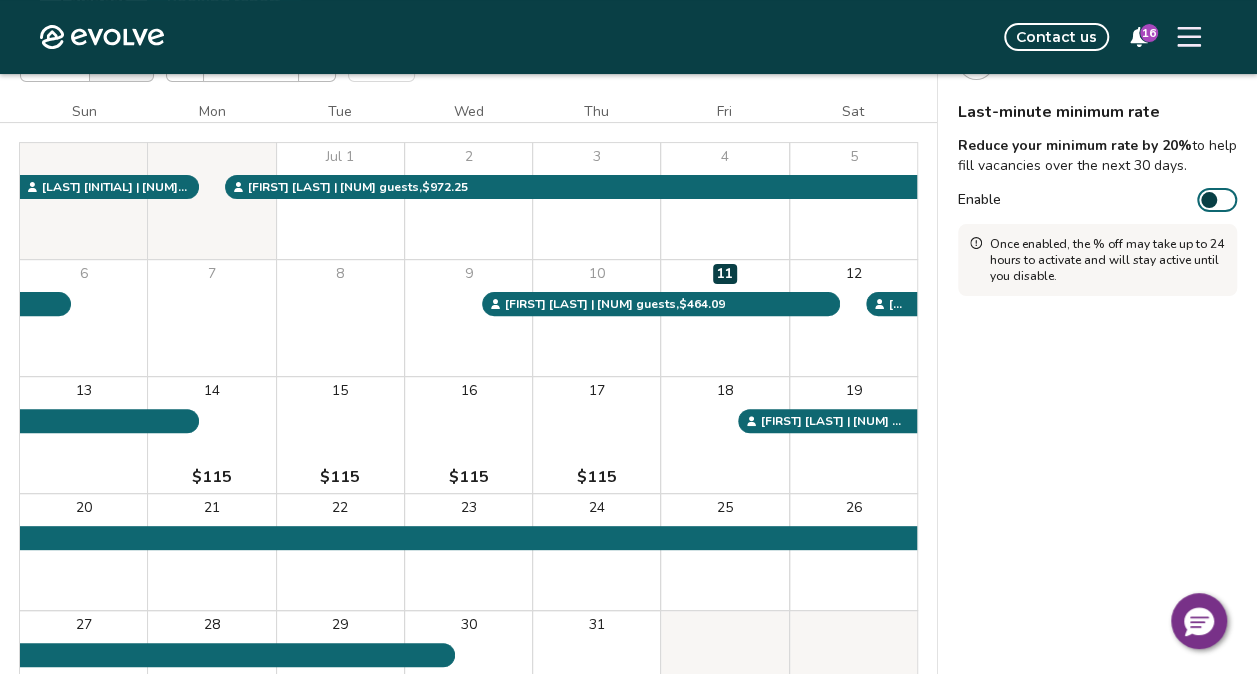 click on "Contact us [NUM]" at bounding box center (702, 37) 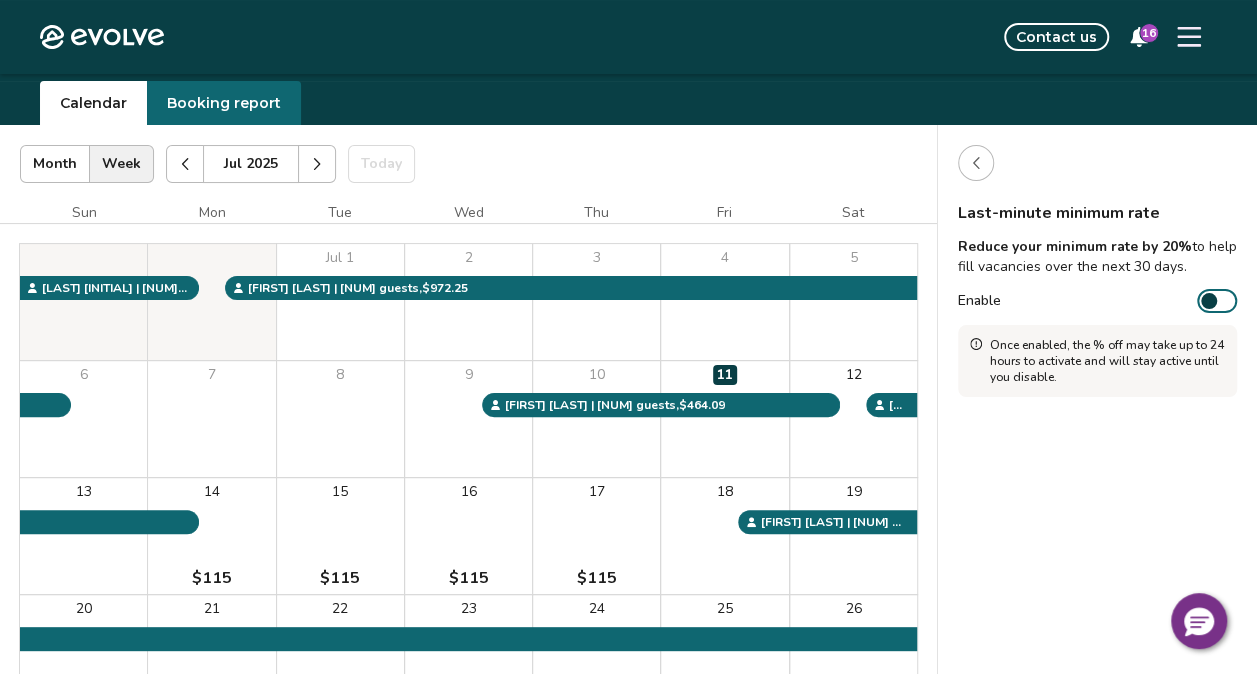 scroll, scrollTop: 52, scrollLeft: 0, axis: vertical 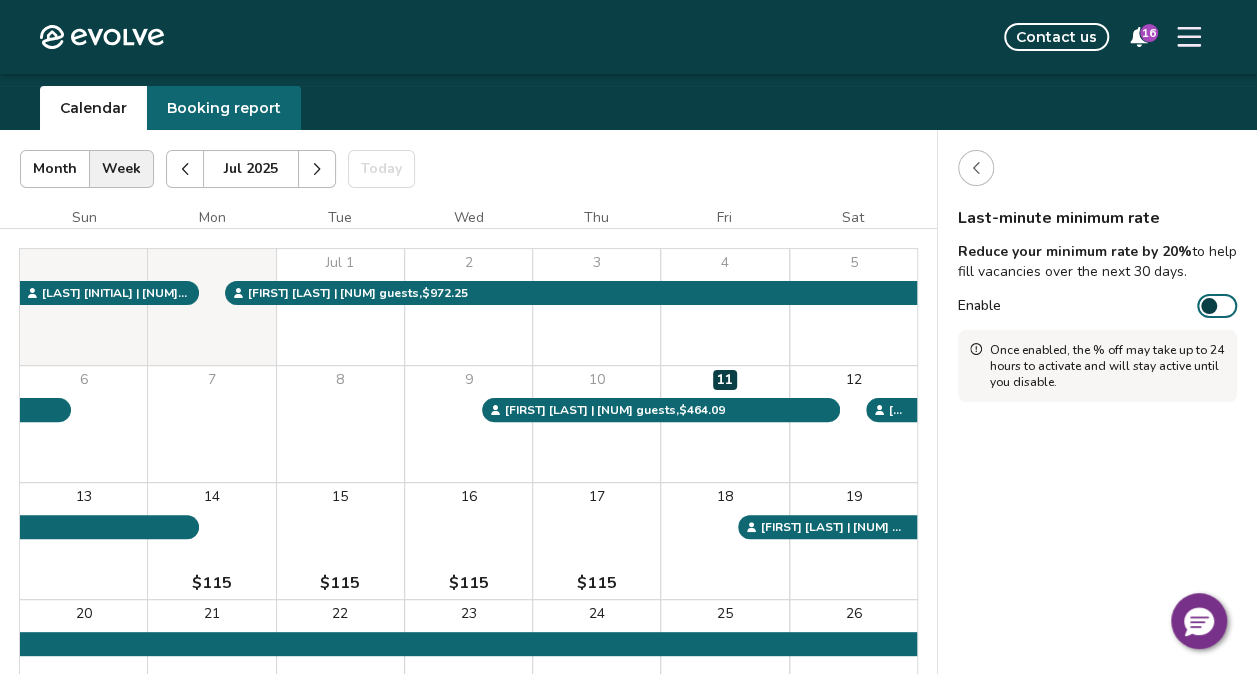 click 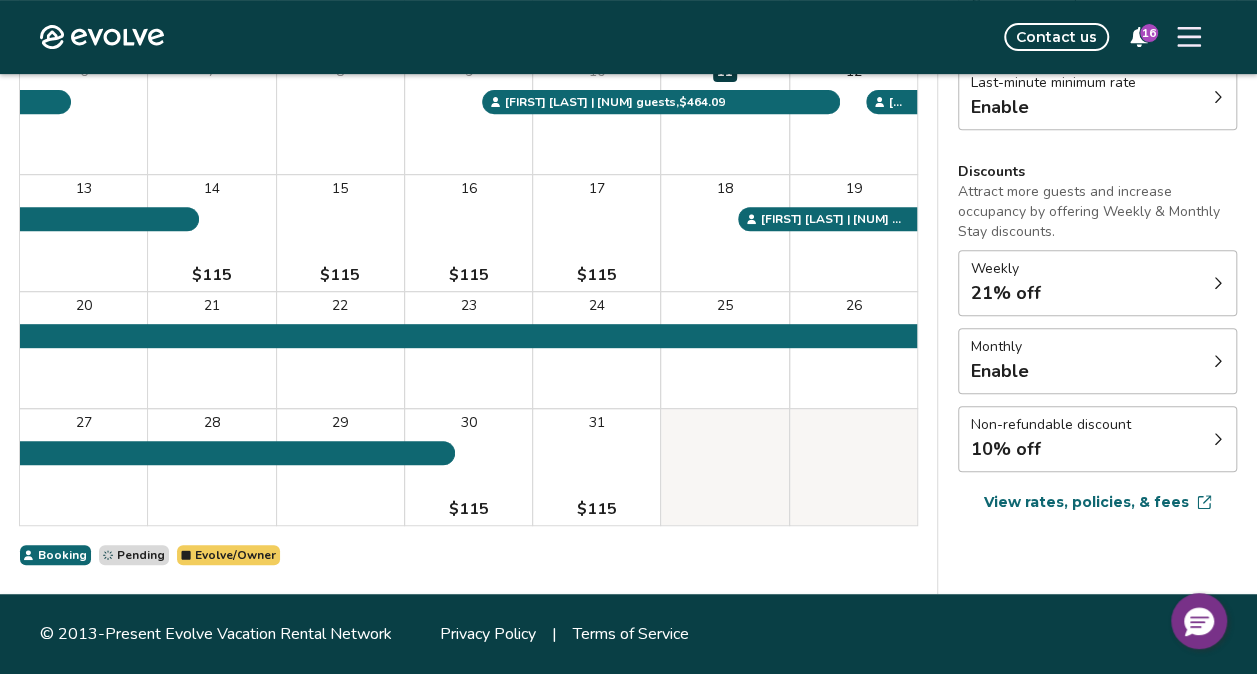 scroll, scrollTop: 360, scrollLeft: 0, axis: vertical 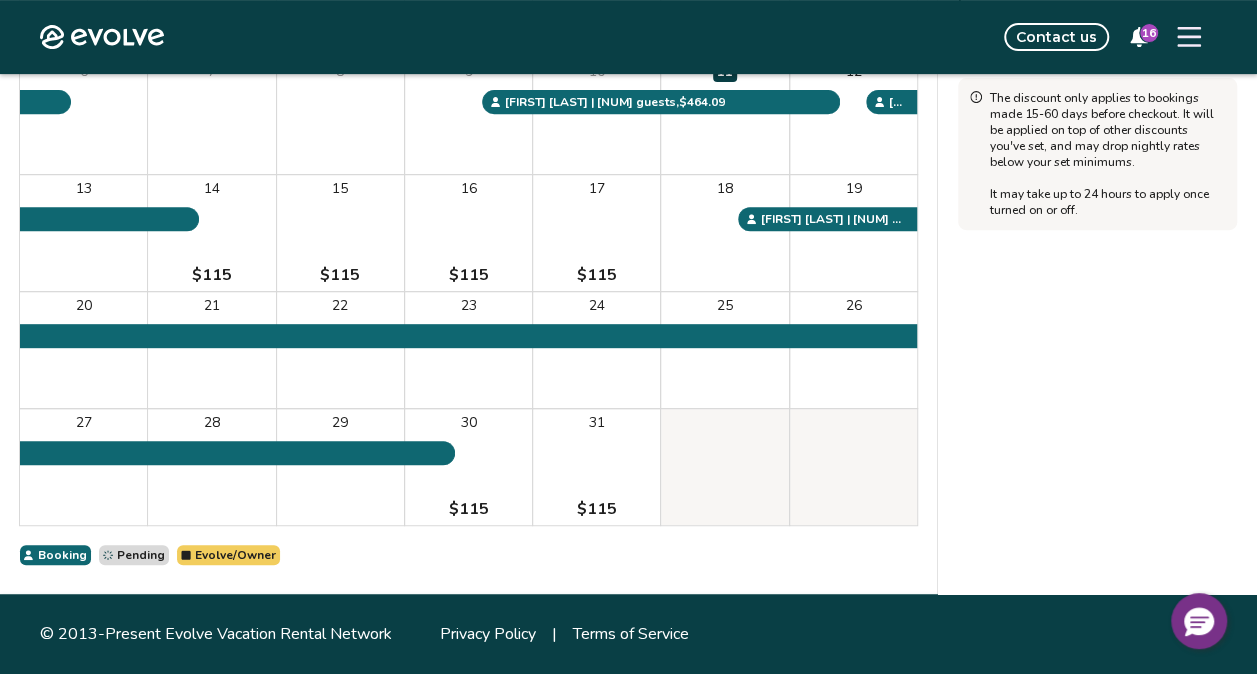 click on "Sun Mon Tue Wed Thu Fri Sat Jul [DAY] [DAY] [DAY] [DAY] [DAY] [DAY] [DAY] [DAY] [DAY] [DAY] [DAY] [DAY] [DAY] [DAY] [DAY] [DAY] [DAY] [DAY] [DAY] [DAY] [DAY] [DAY] [DAY] [DAY] [DAY] [DAY] [DAY] [DAY] [DAY] [DAY] [DAY] [DAY] [DAY] [DAY] [FIRST] [LAST] | [NUM] guests ,  [PRICE] [LAST] [INITIAL] | [NUM] guests ,  [PRICE] [FIRST] [LAST] | [NUM] guests ,  [PRICE] [FIRST] [LAST] | [NUM] guests ,  [PRICE] [FIRST] [INITIAL] | [NUM] guests ,  [PRICE] Booking Pending Evolve/Owner" at bounding box center [468, 232] 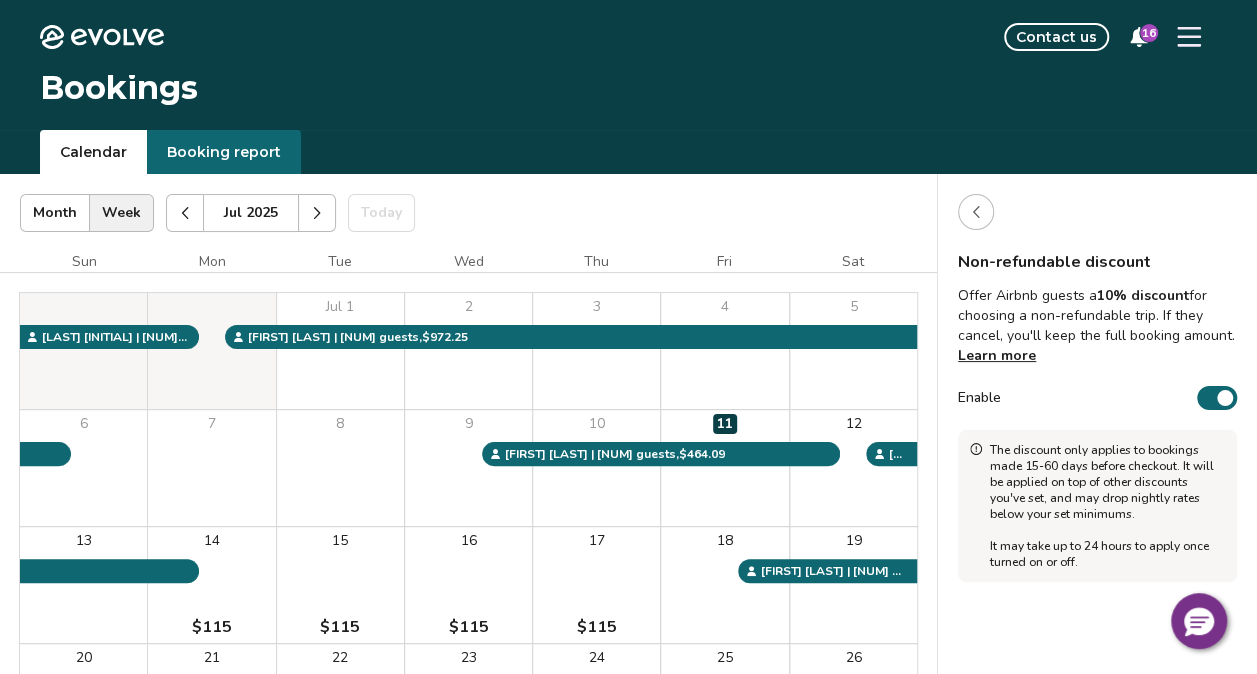 scroll, scrollTop: 0, scrollLeft: 0, axis: both 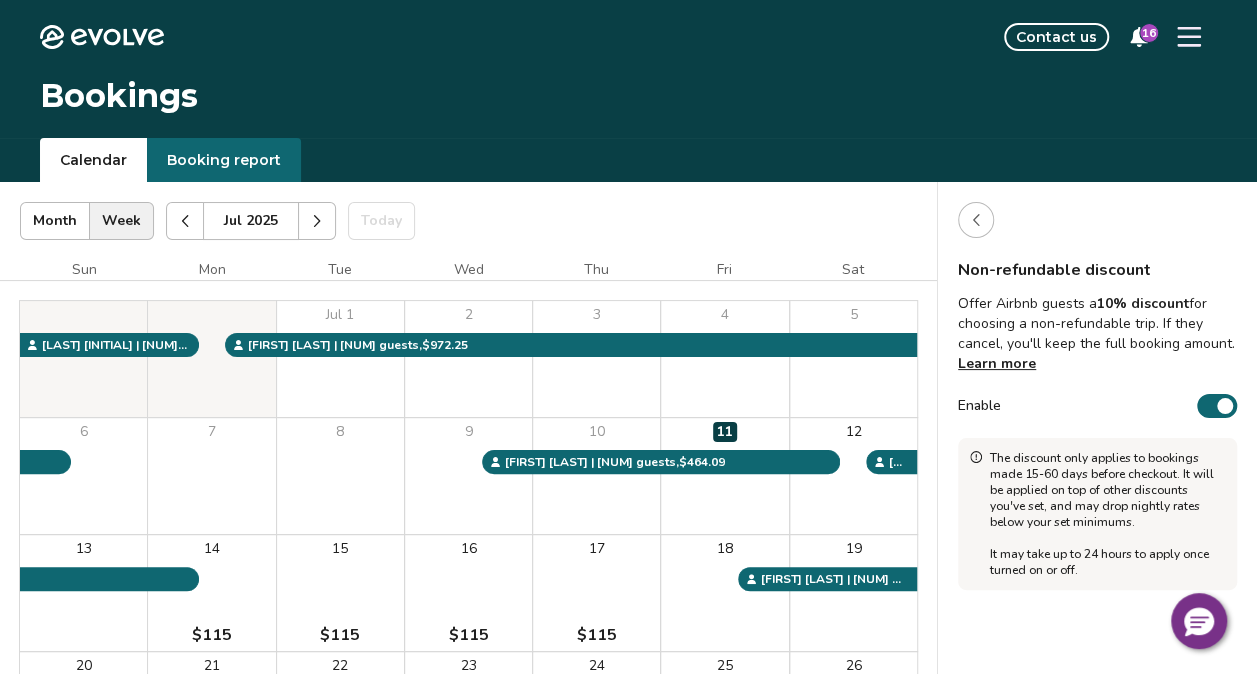 click 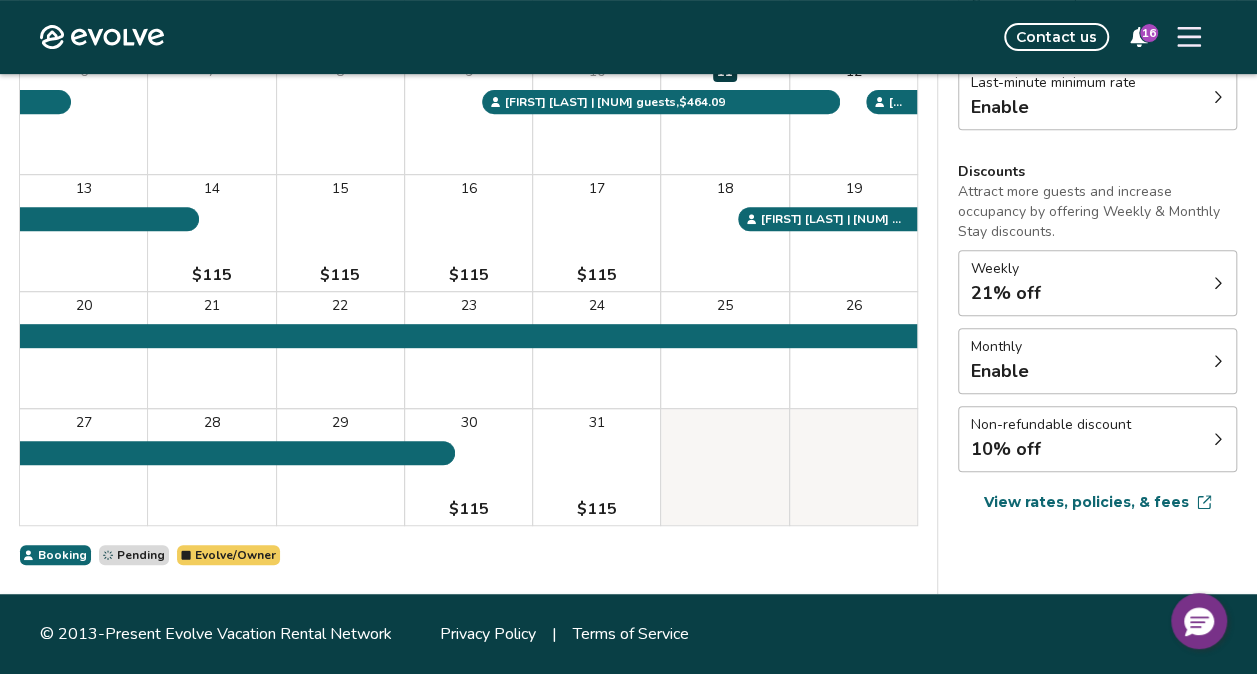 scroll, scrollTop: 0, scrollLeft: 0, axis: both 